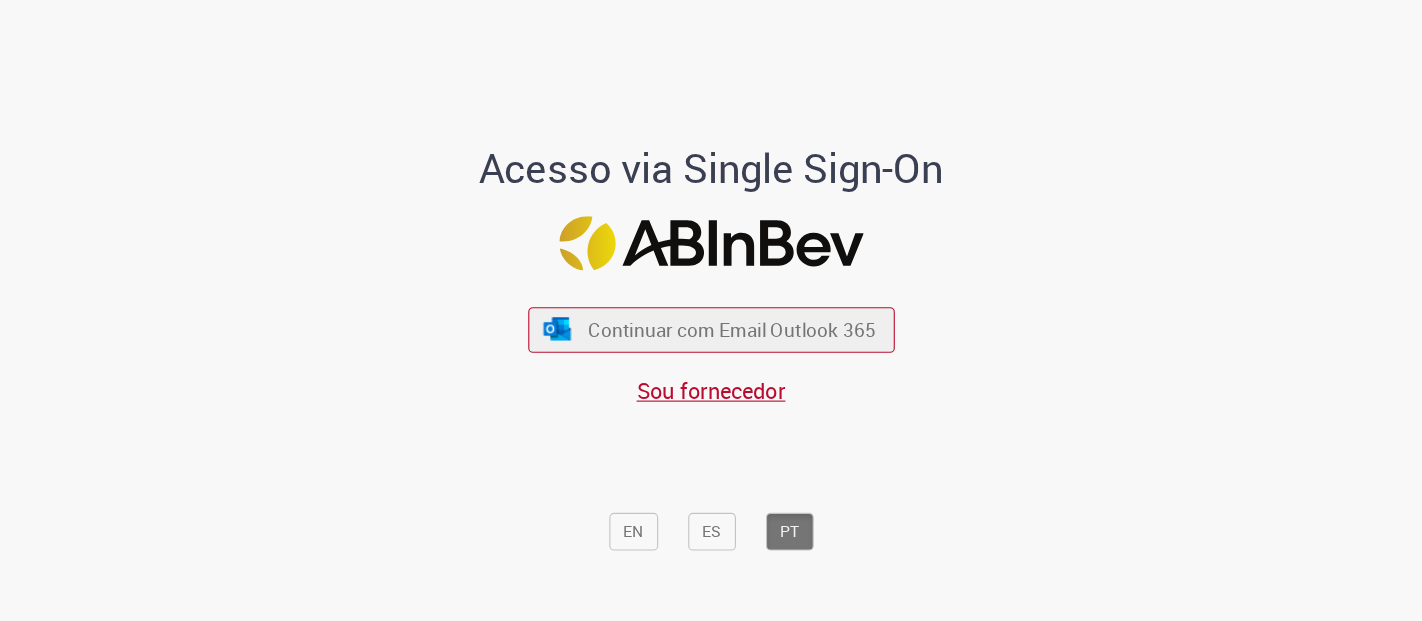 scroll, scrollTop: 0, scrollLeft: 0, axis: both 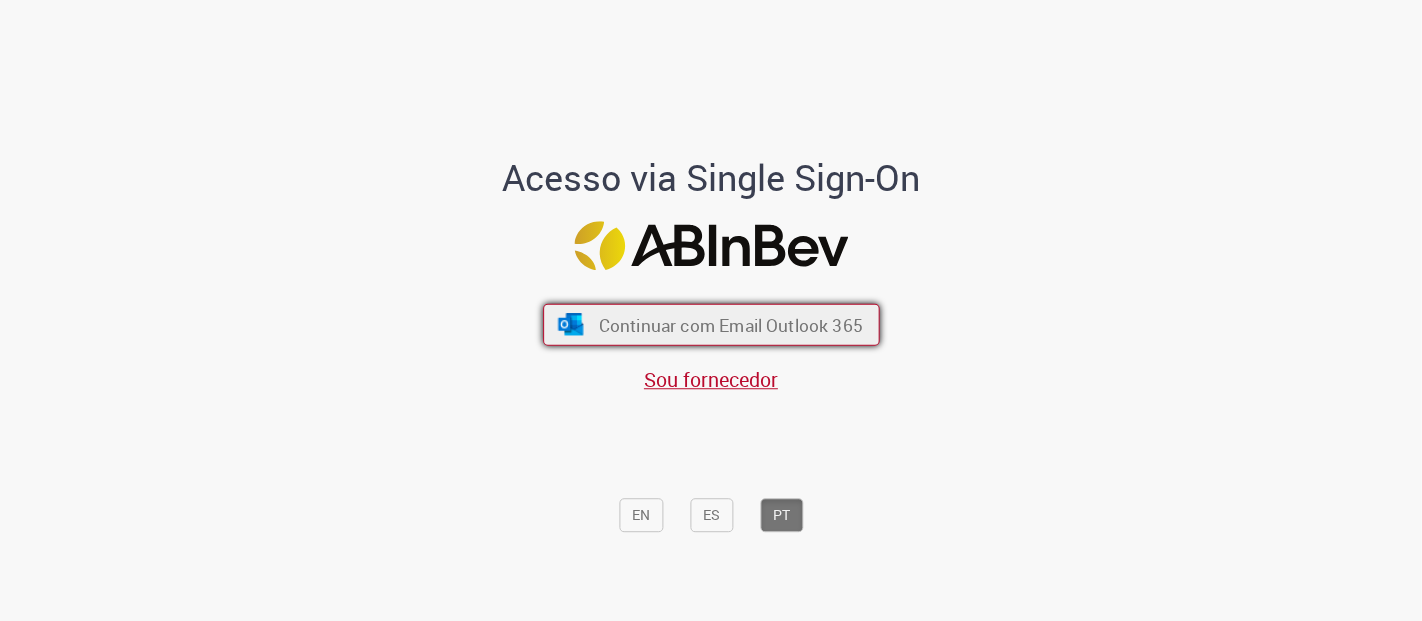 click on "Continuar com Email Outlook 365" at bounding box center [730, 324] 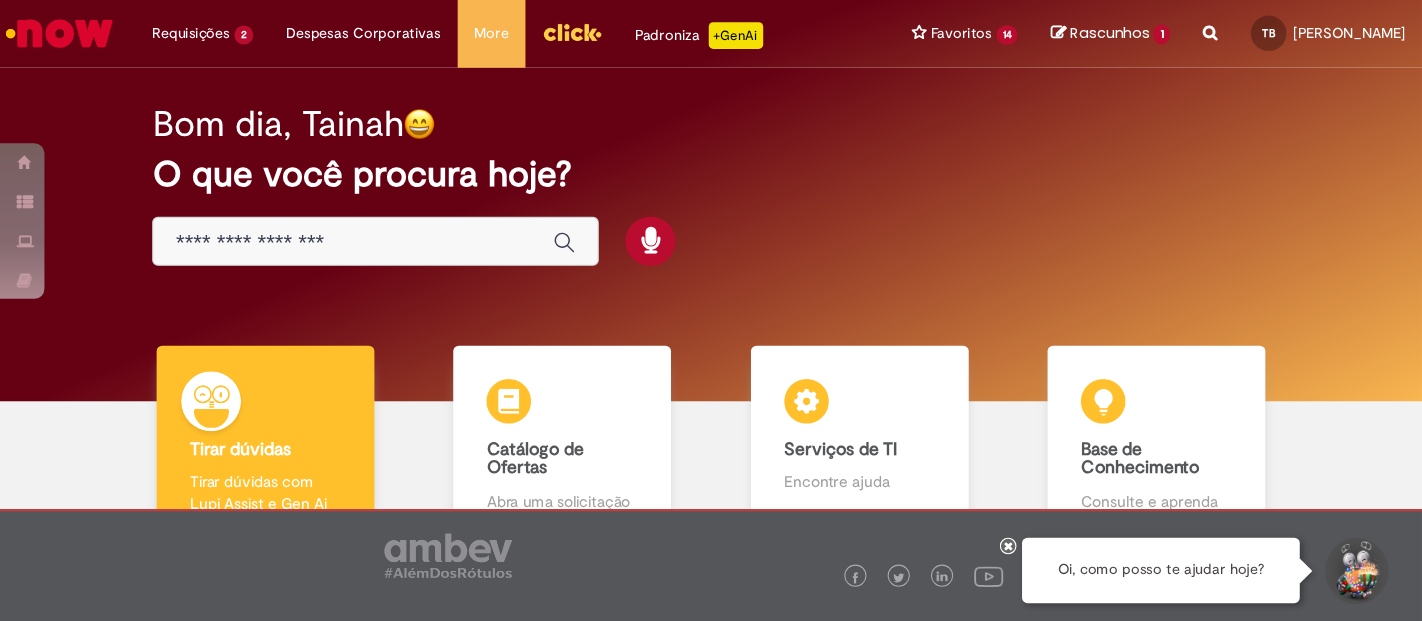 scroll, scrollTop: 0, scrollLeft: 0, axis: both 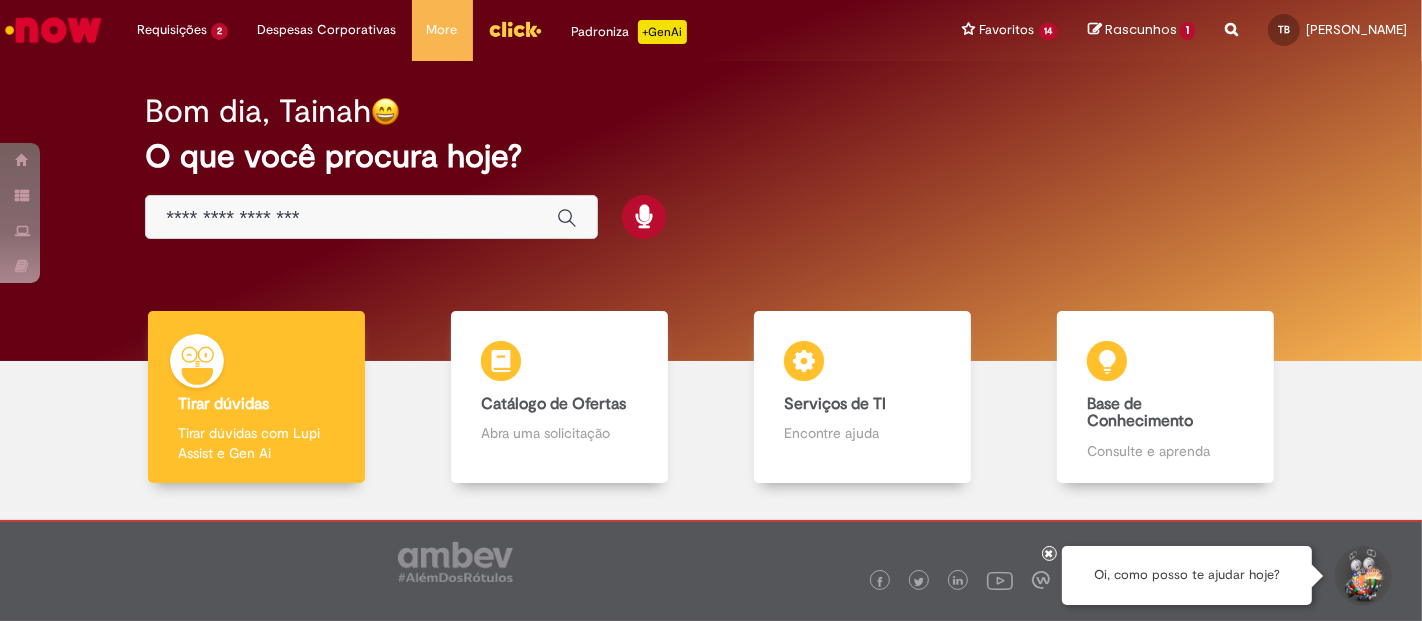 click at bounding box center (1231, 18) 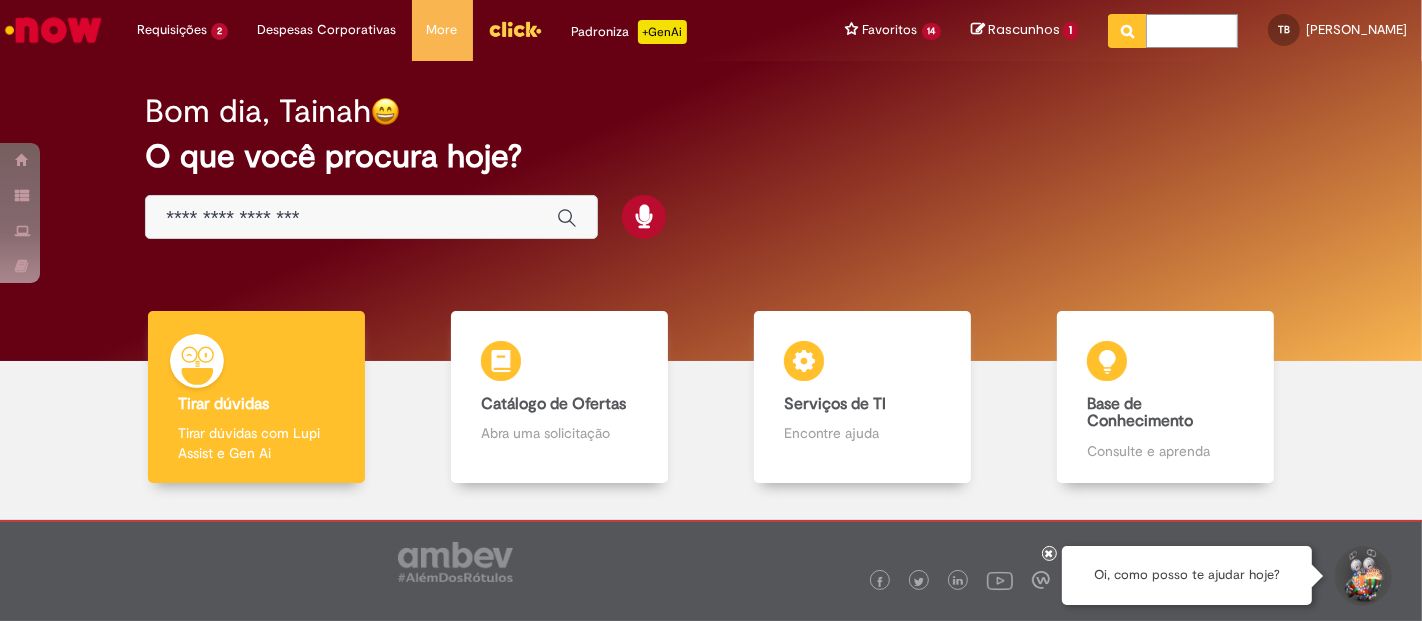 click at bounding box center [1192, 31] 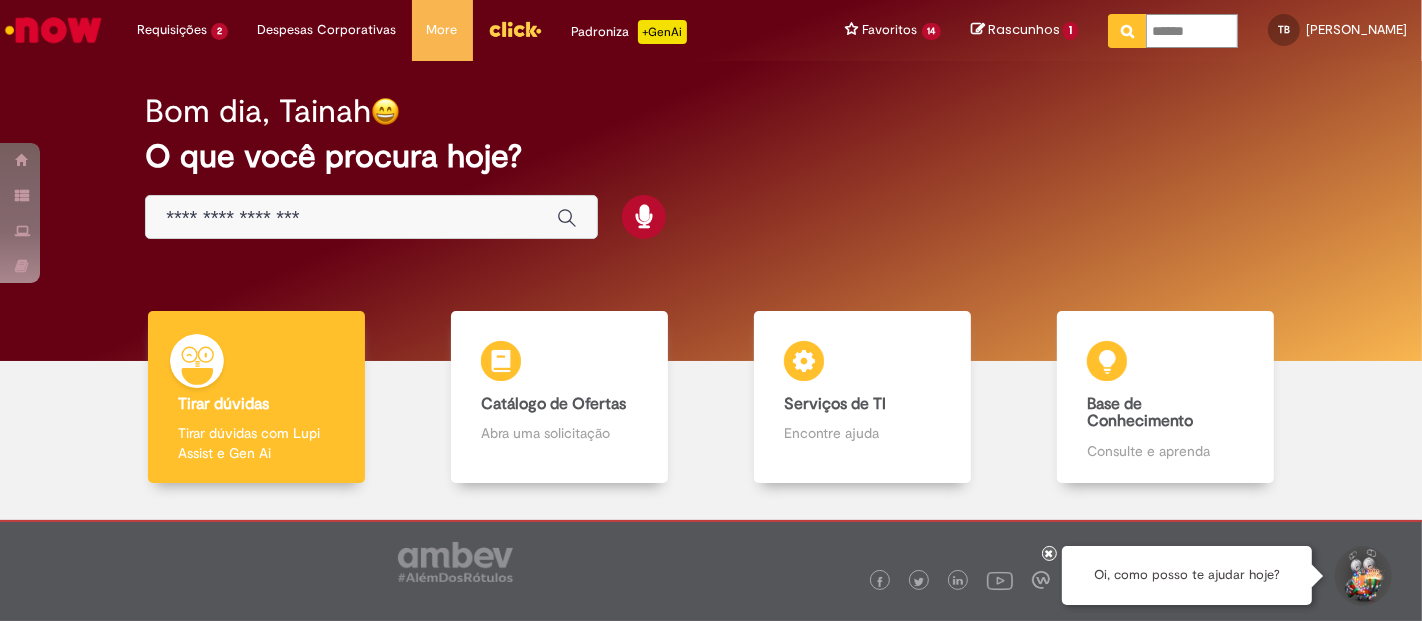 type on "*******" 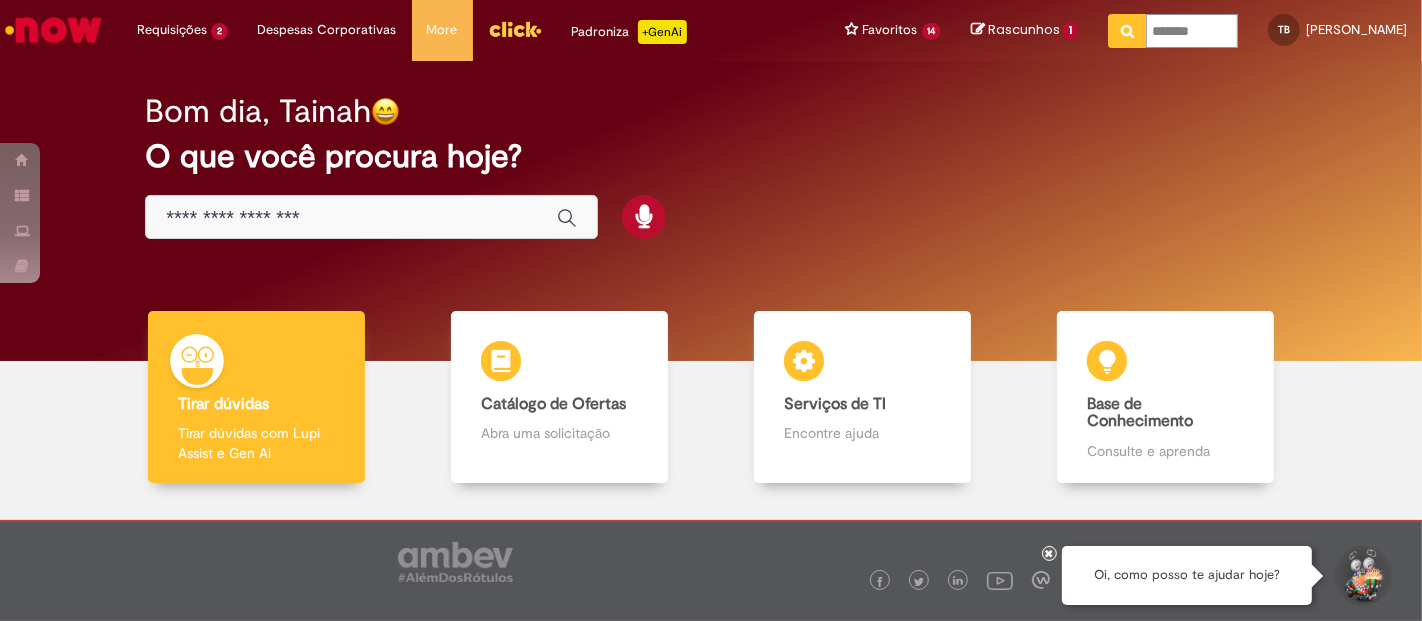 click at bounding box center [1127, 31] 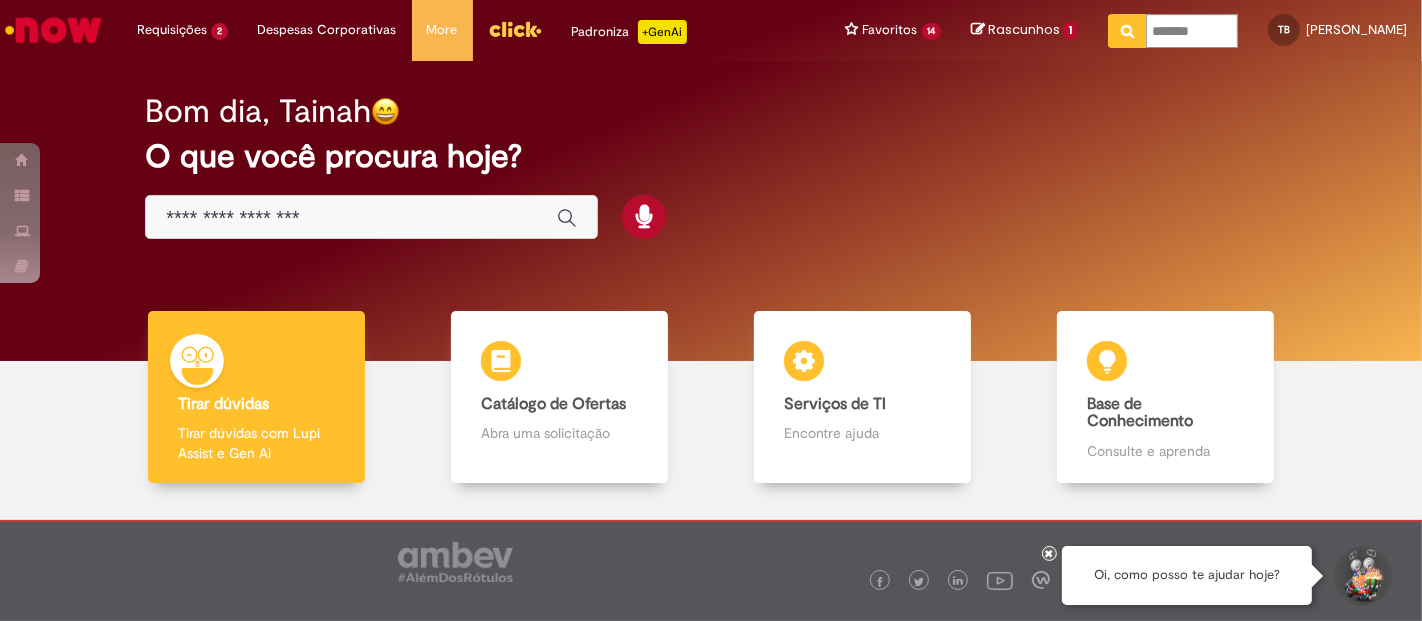 type on "*******" 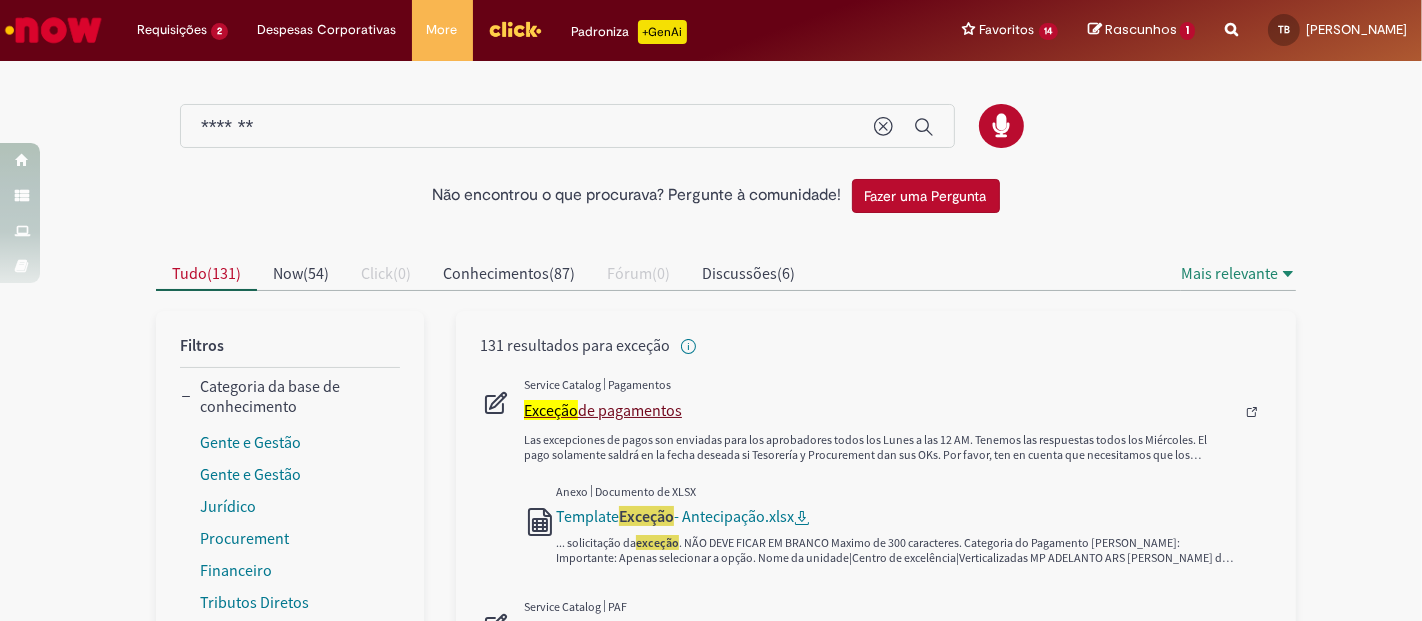 click on "Exceção  de pagamentos" at bounding box center [879, 410] 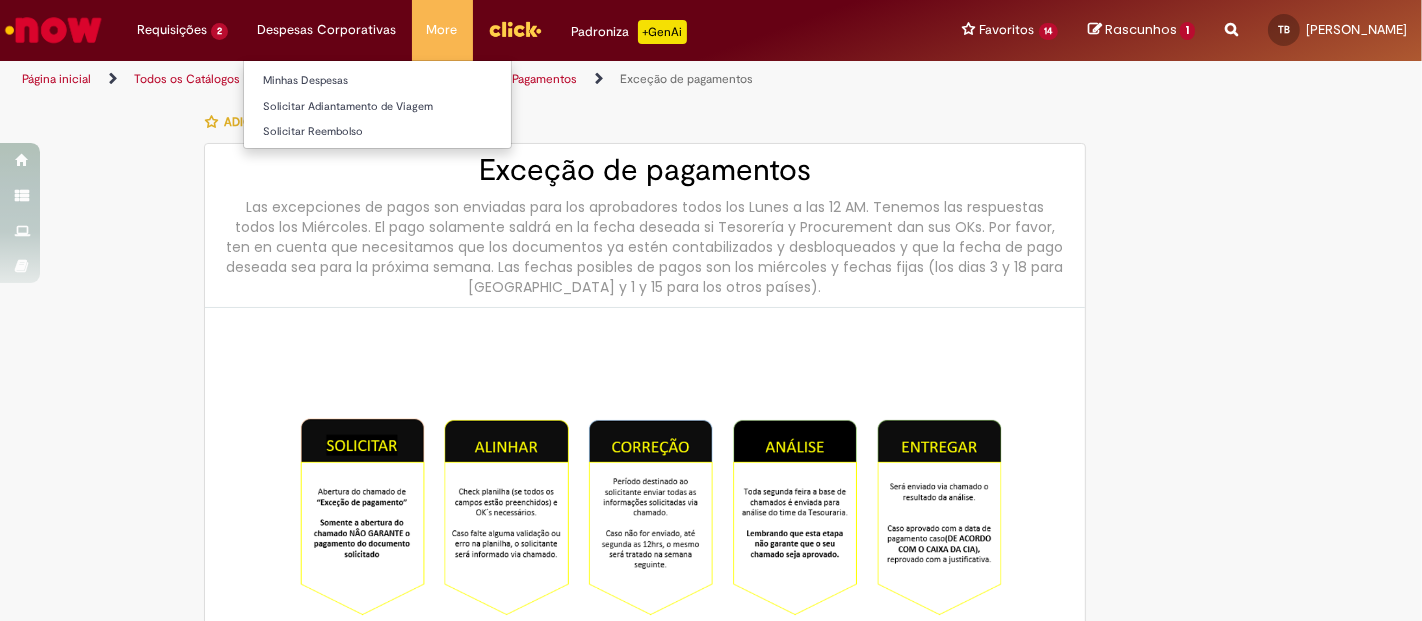type on "********" 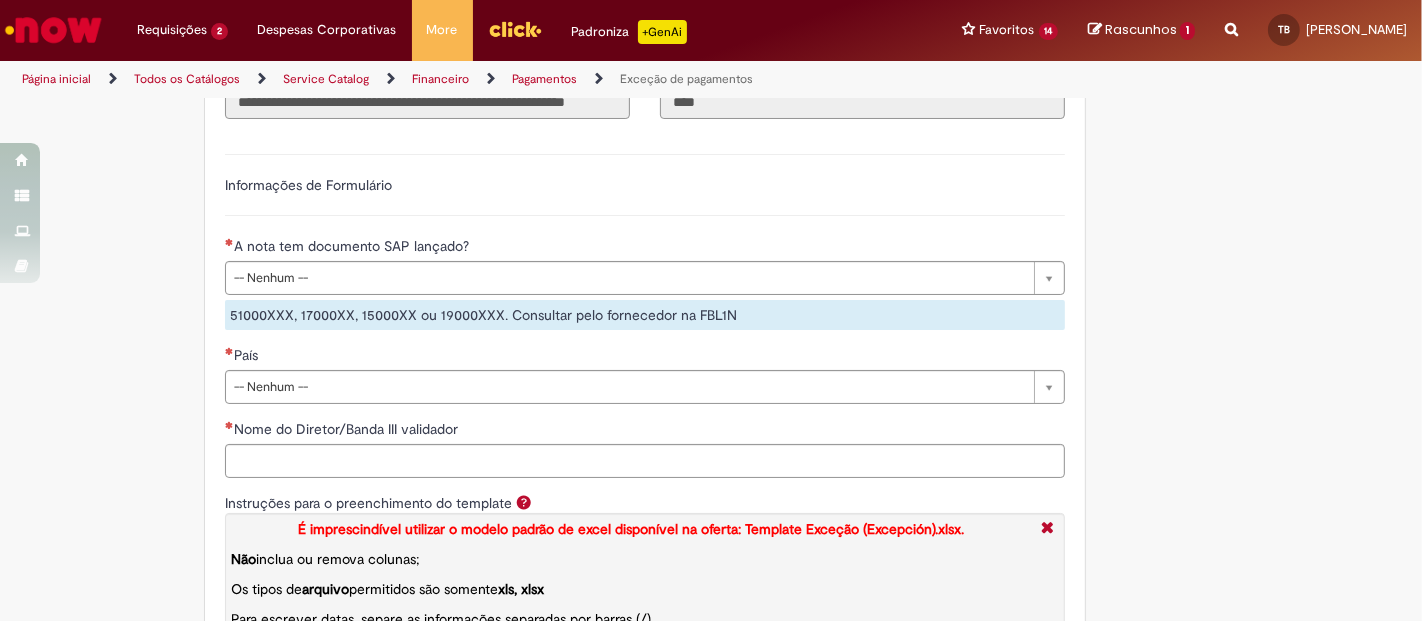 scroll, scrollTop: 1700, scrollLeft: 0, axis: vertical 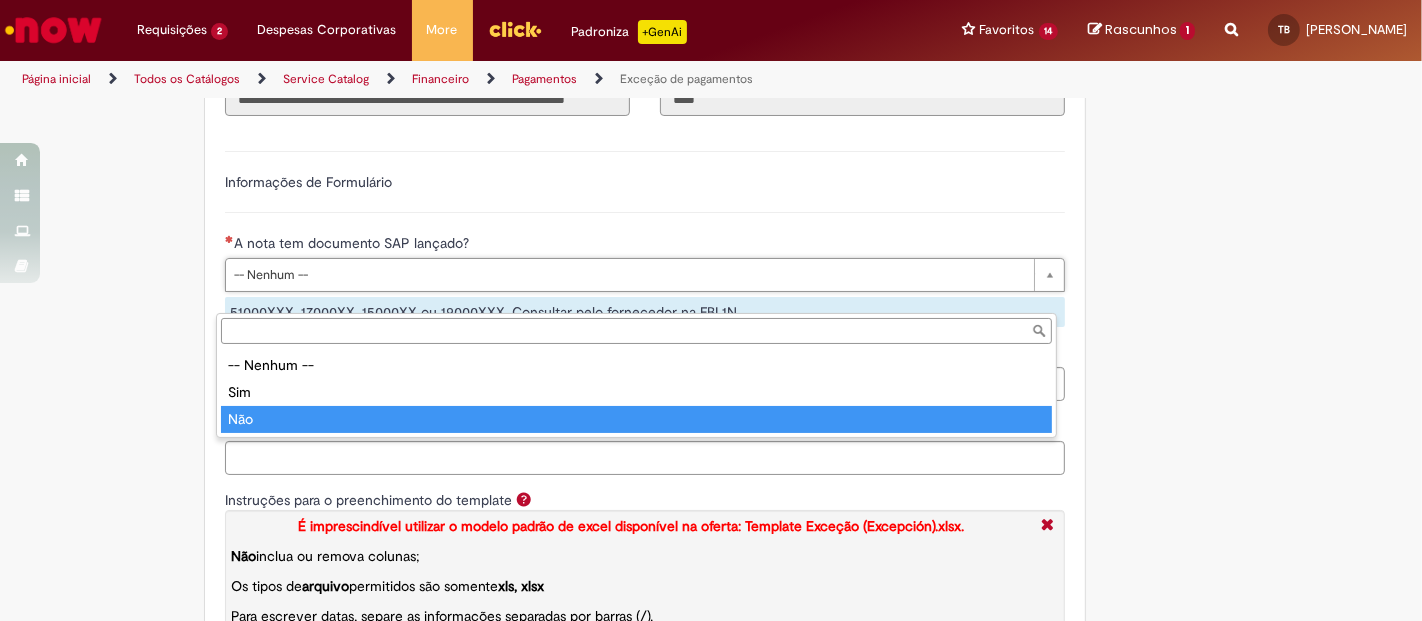 type on "***" 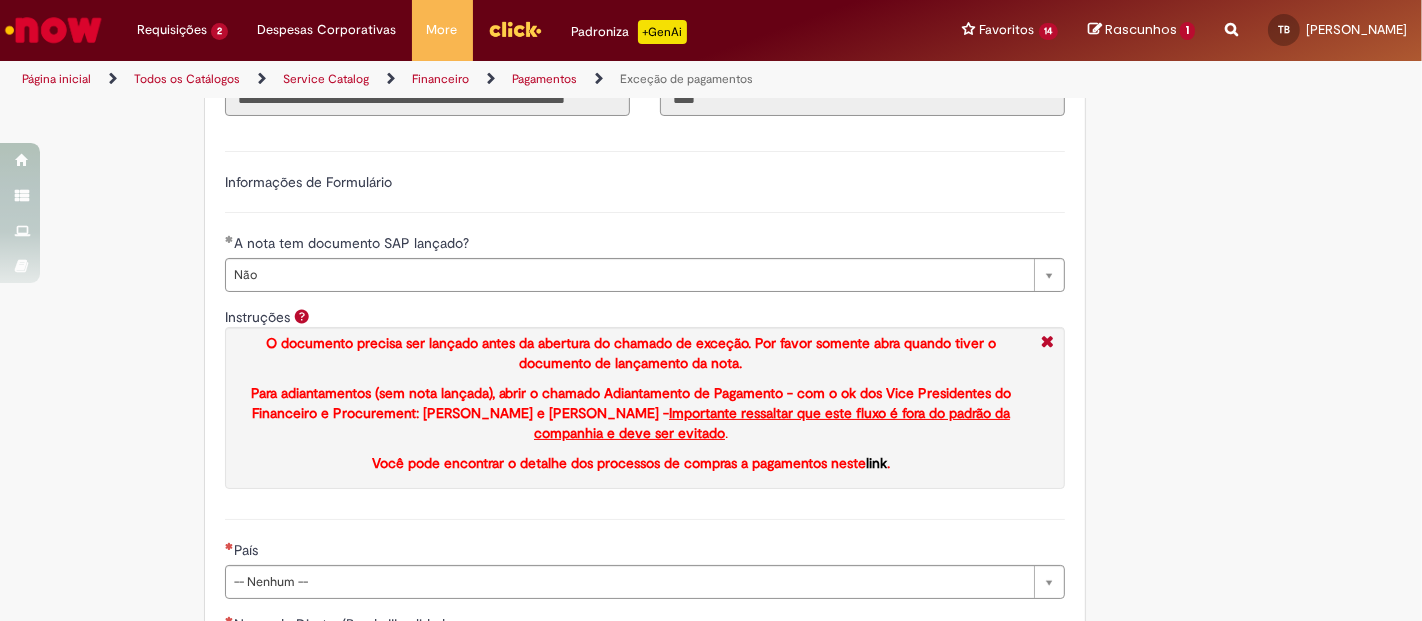 click on "**********" at bounding box center (645, 531) 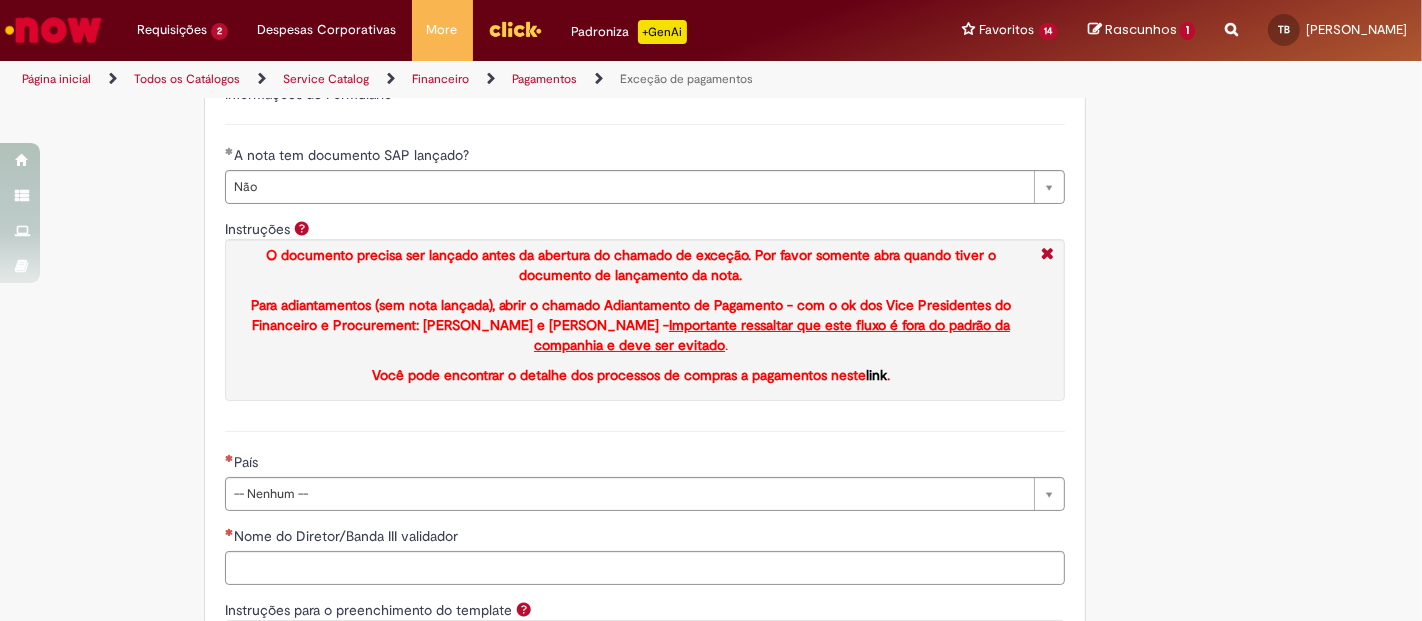 scroll, scrollTop: 1802, scrollLeft: 0, axis: vertical 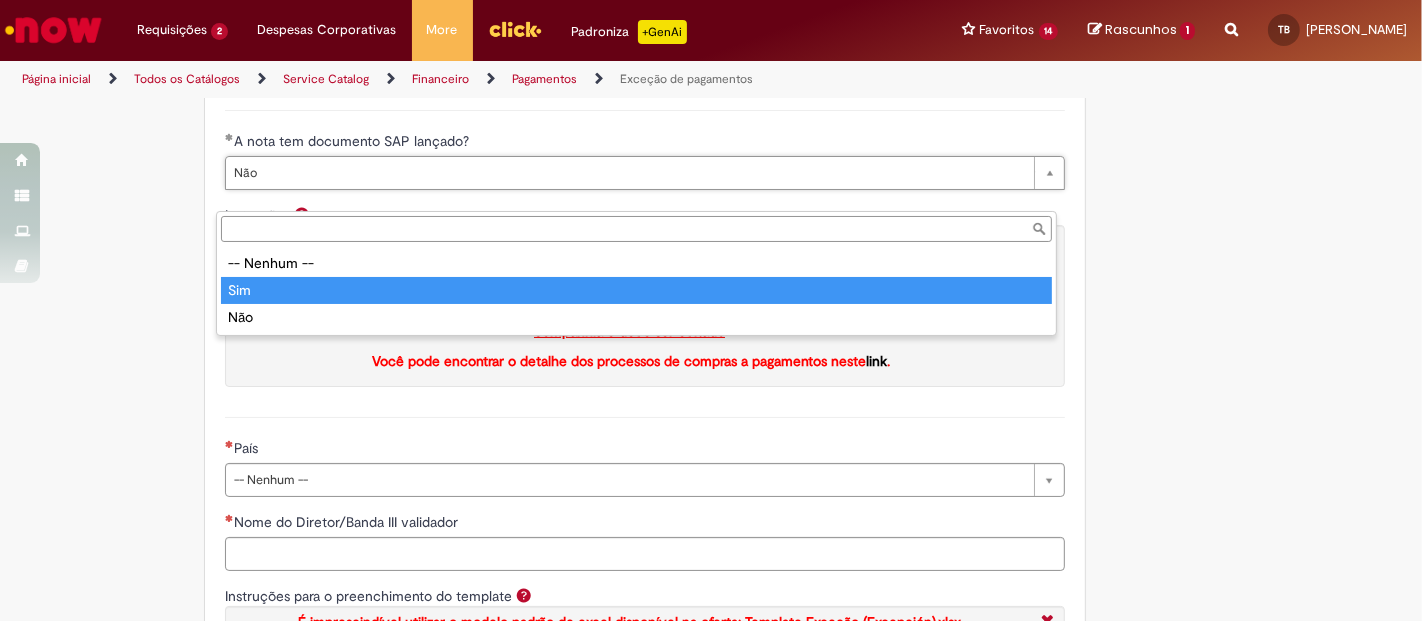 type on "***" 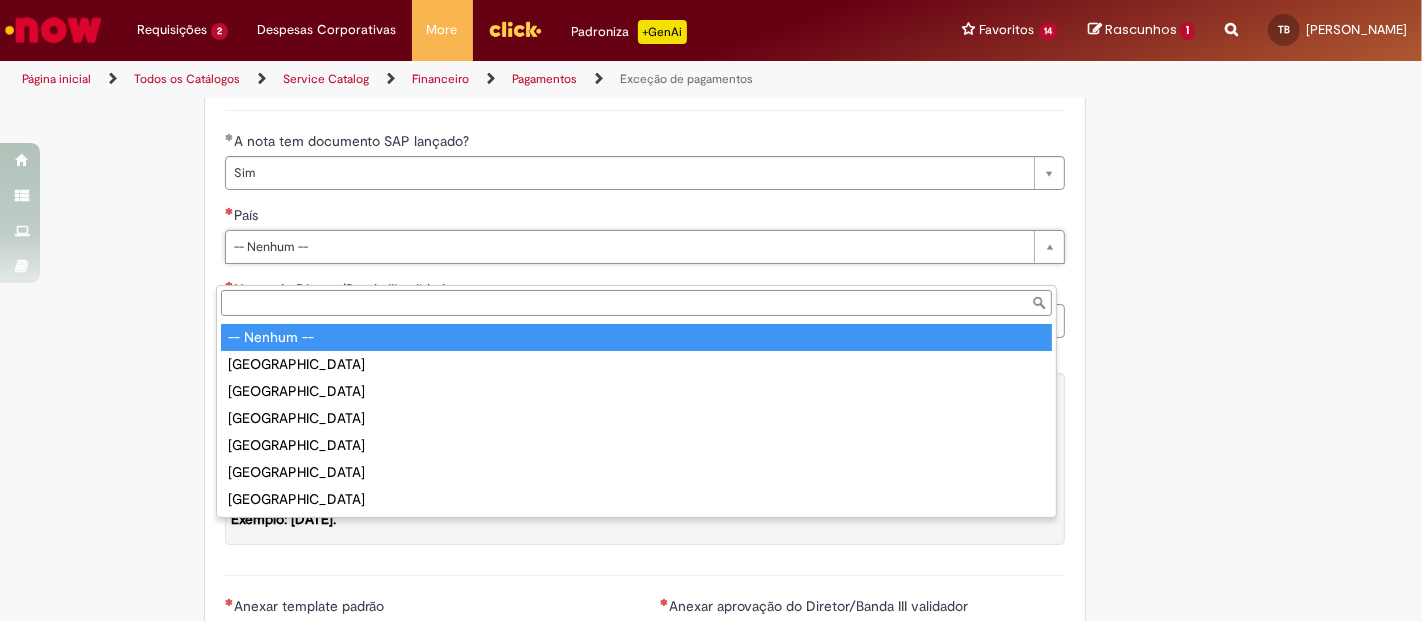 scroll, scrollTop: 0, scrollLeft: 0, axis: both 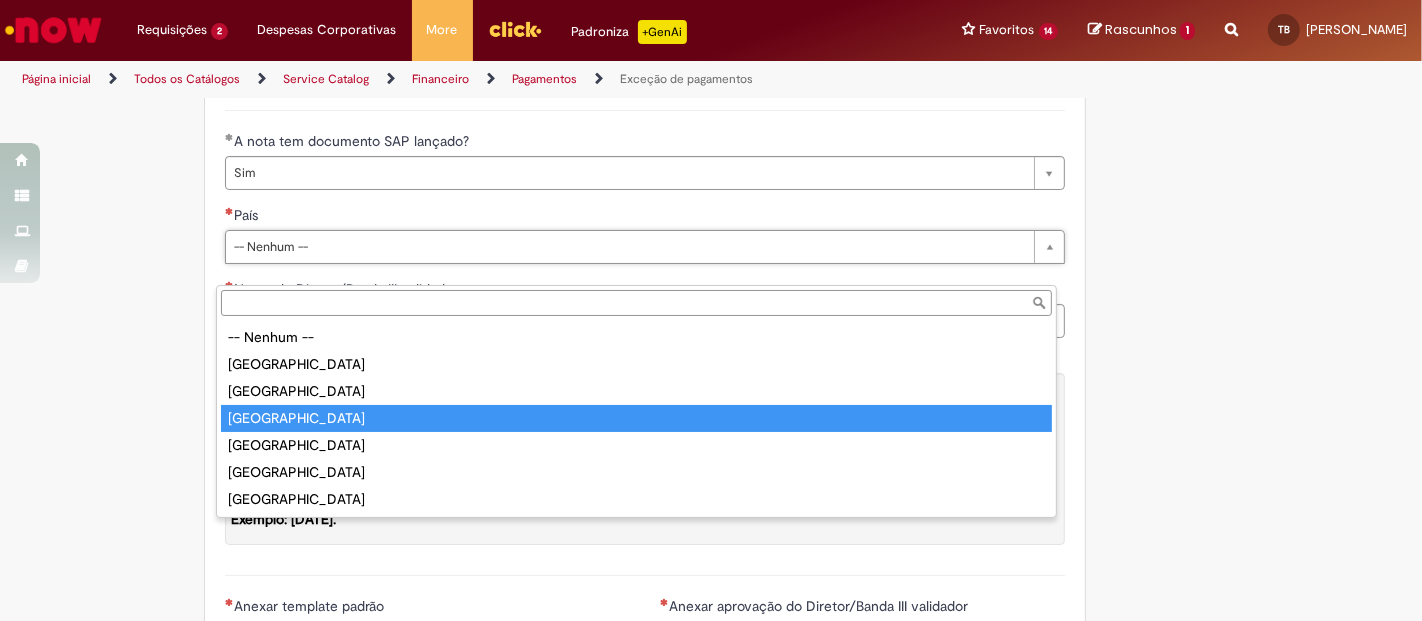 type on "******" 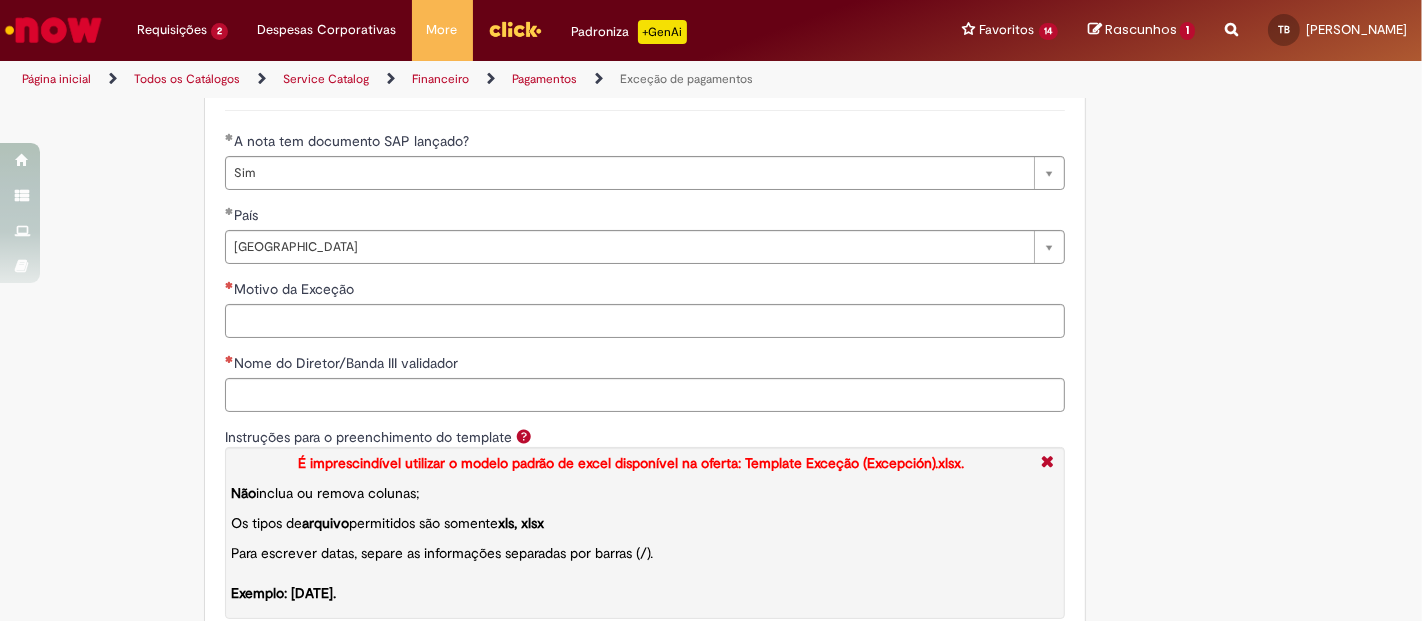 click on "Motivo da Exceção" at bounding box center [645, 291] 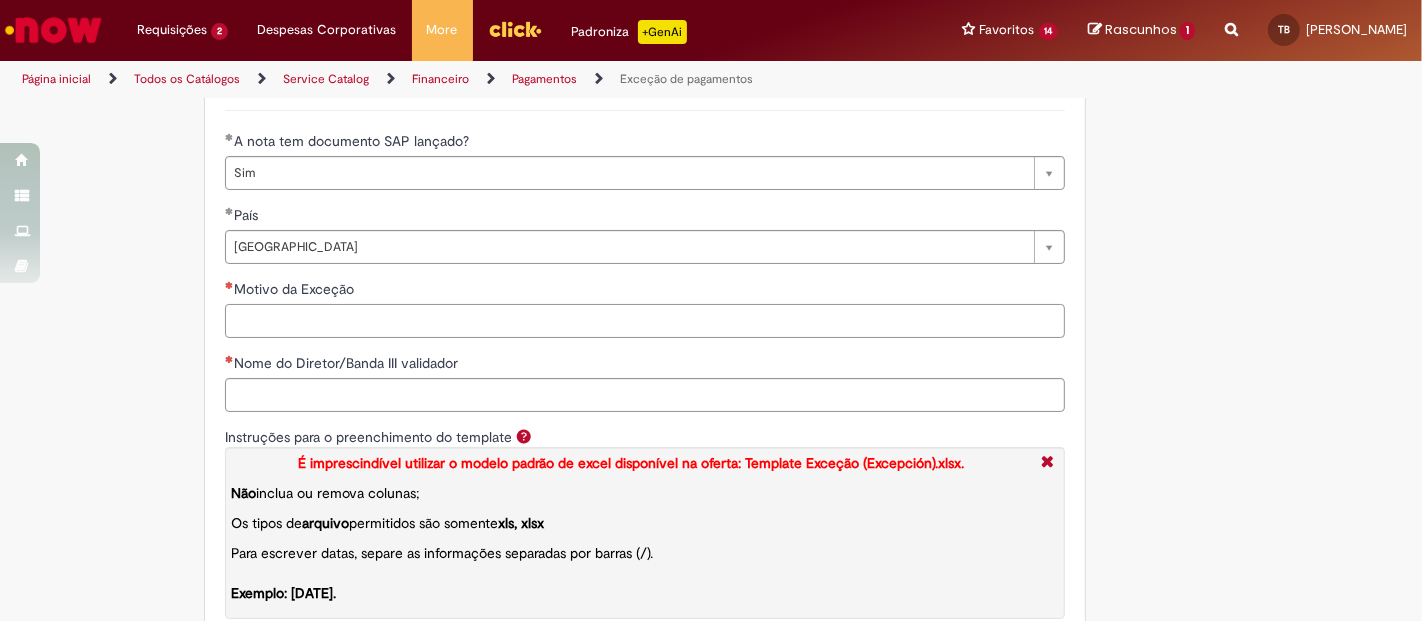 click on "Motivo da Exceção" at bounding box center [645, 321] 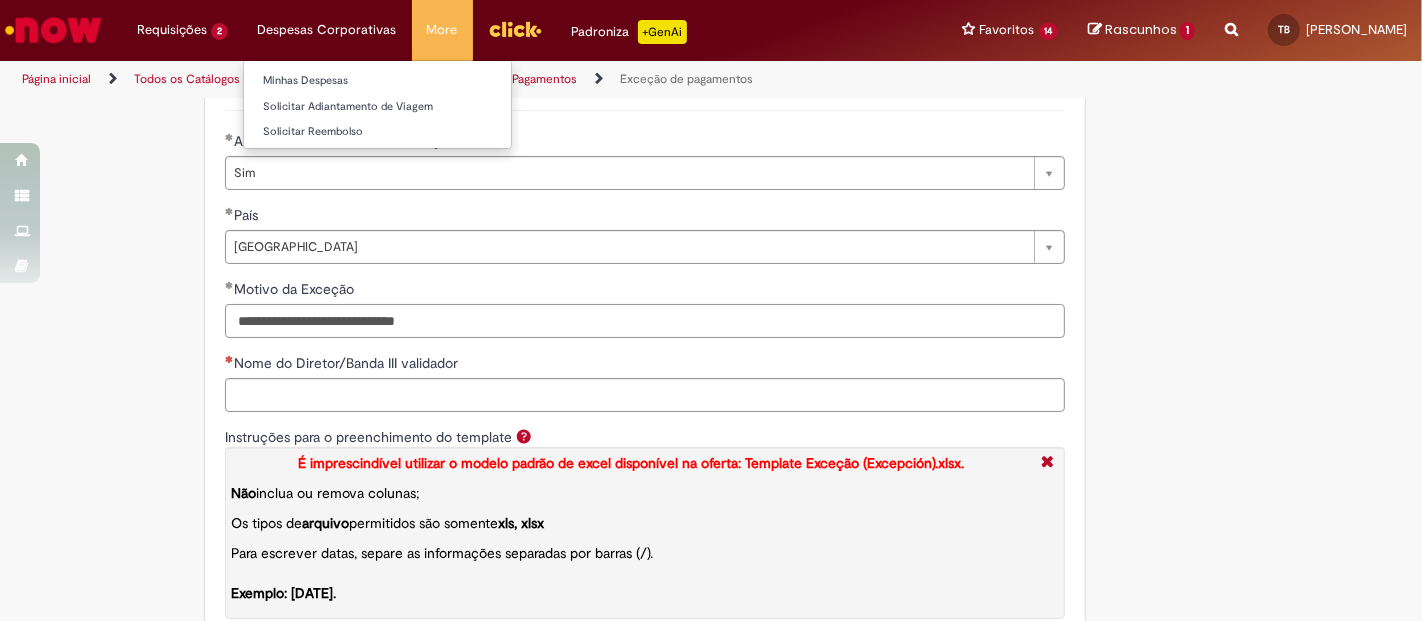 type on "**********" 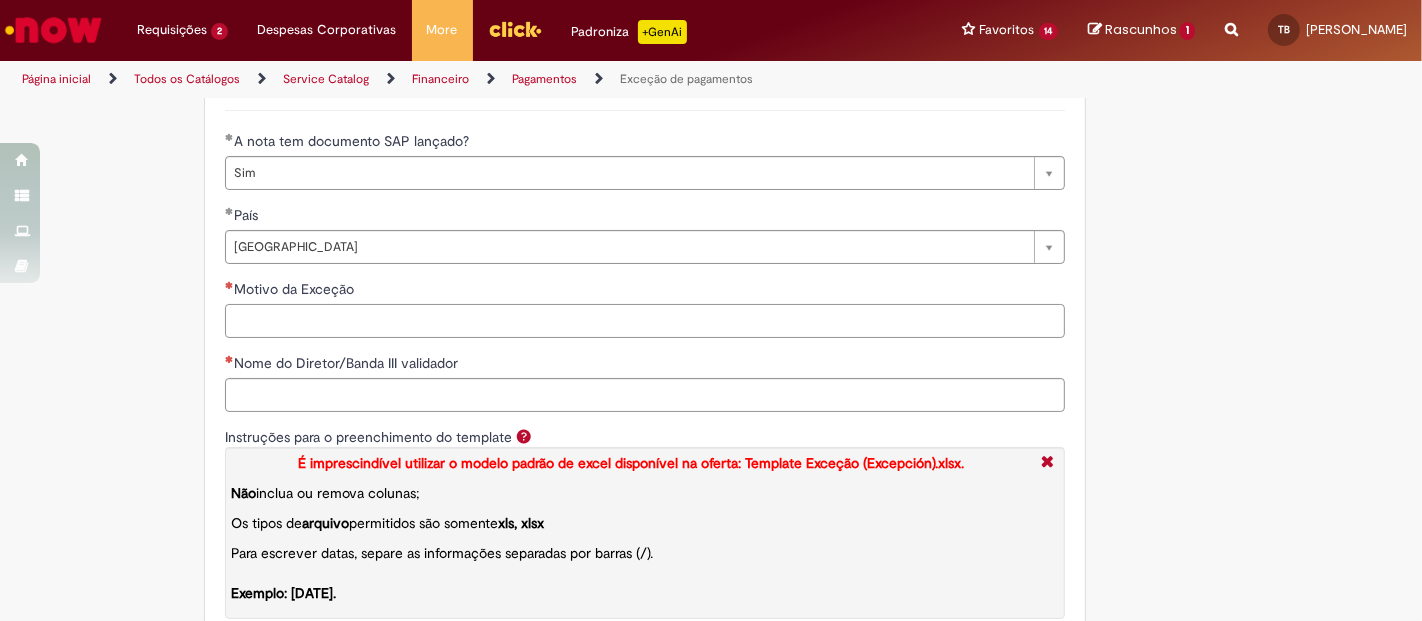 type on "*" 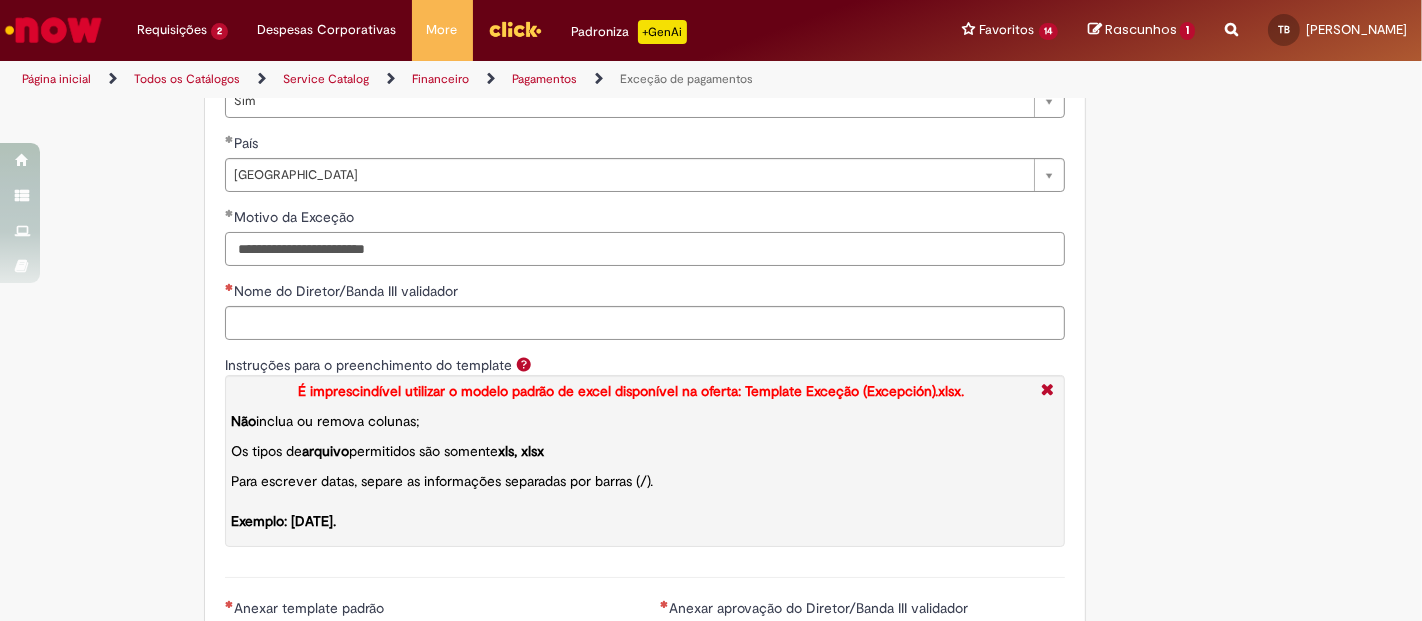 scroll, scrollTop: 1875, scrollLeft: 0, axis: vertical 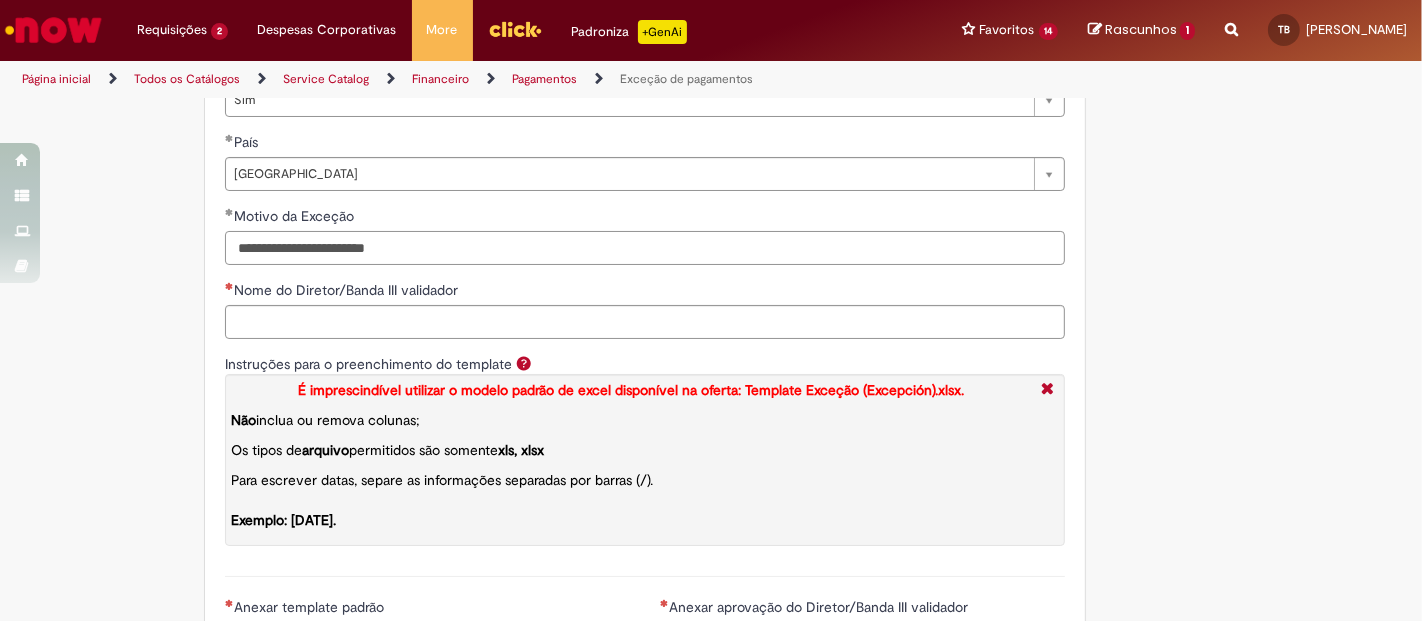 type on "**********" 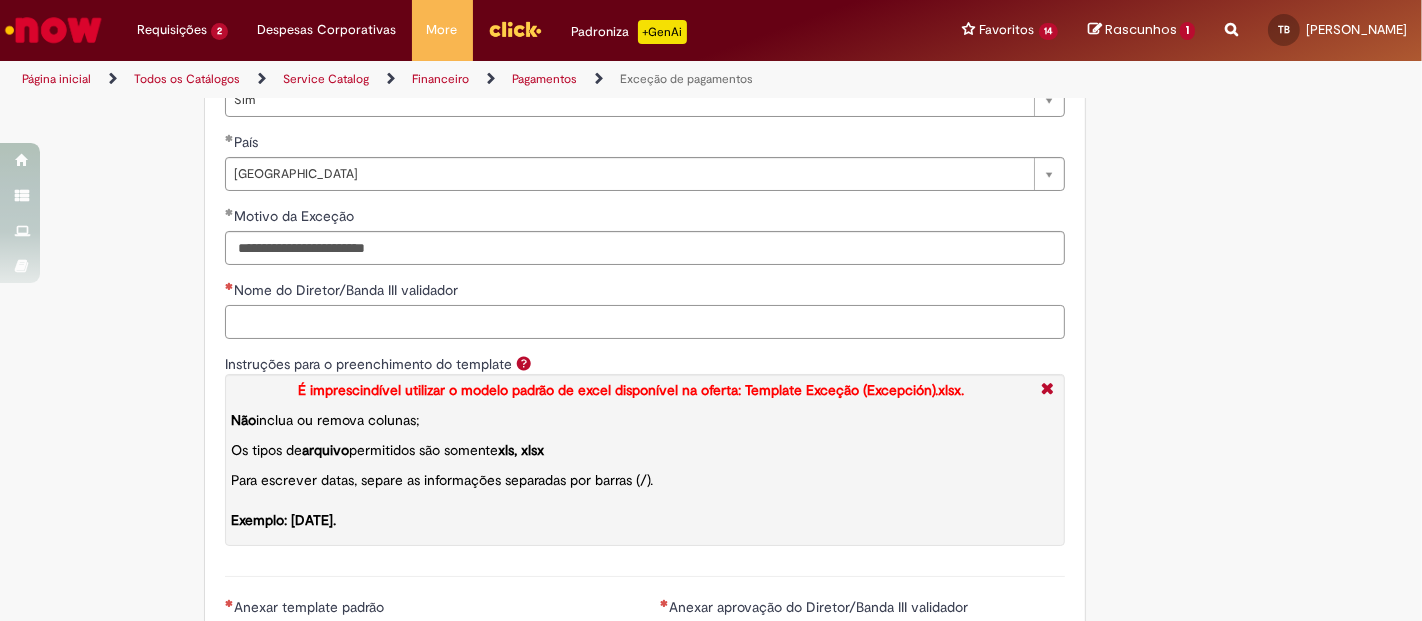 click on "Nome do Diretor/Banda III validador" at bounding box center (645, 322) 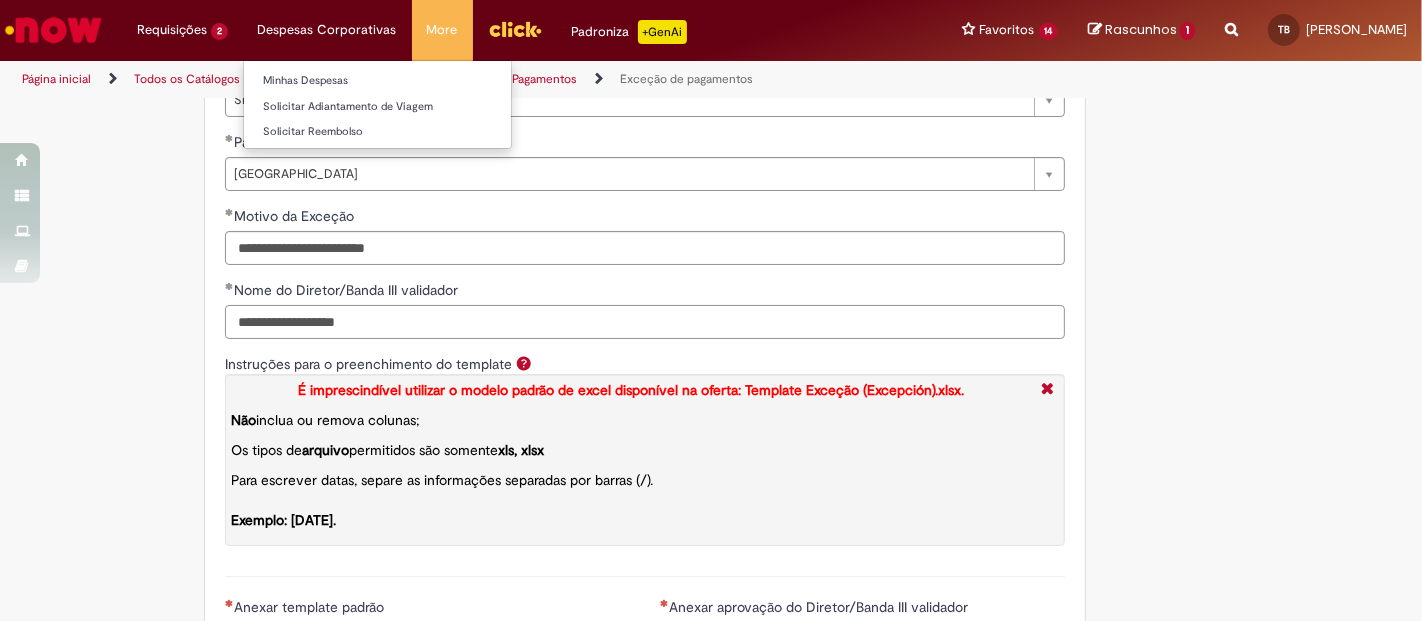 type on "**********" 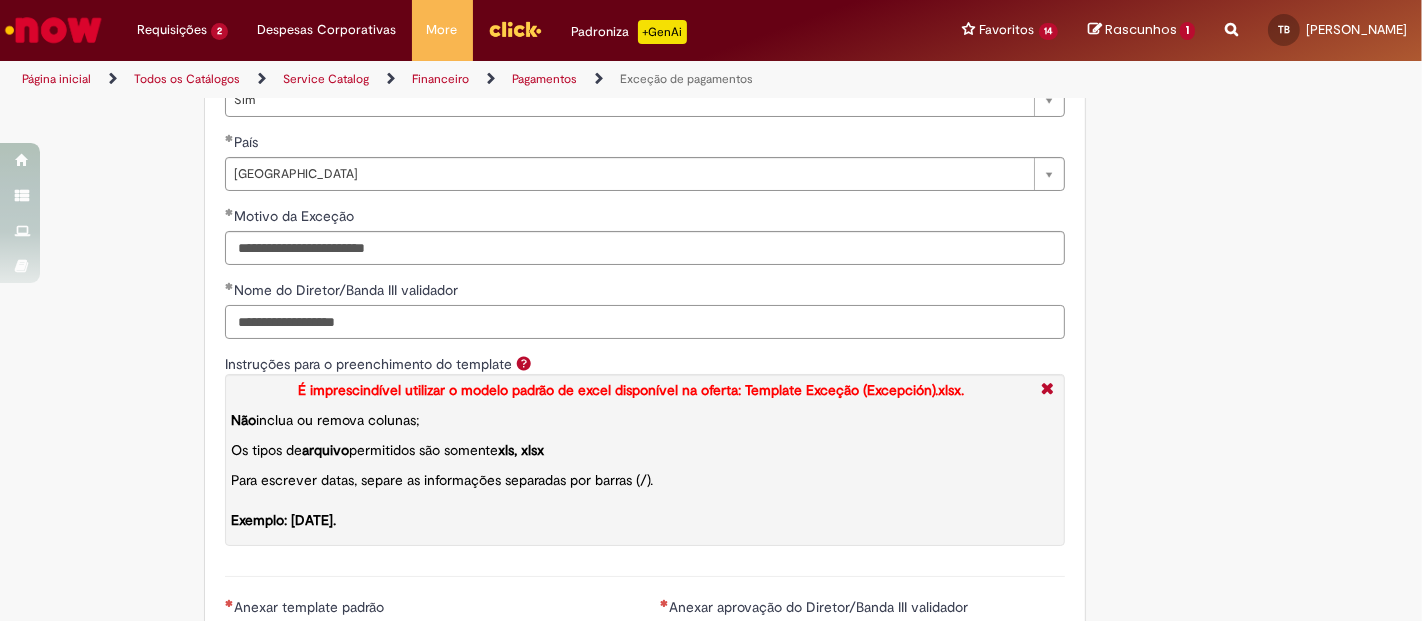 scroll, scrollTop: 1840, scrollLeft: 0, axis: vertical 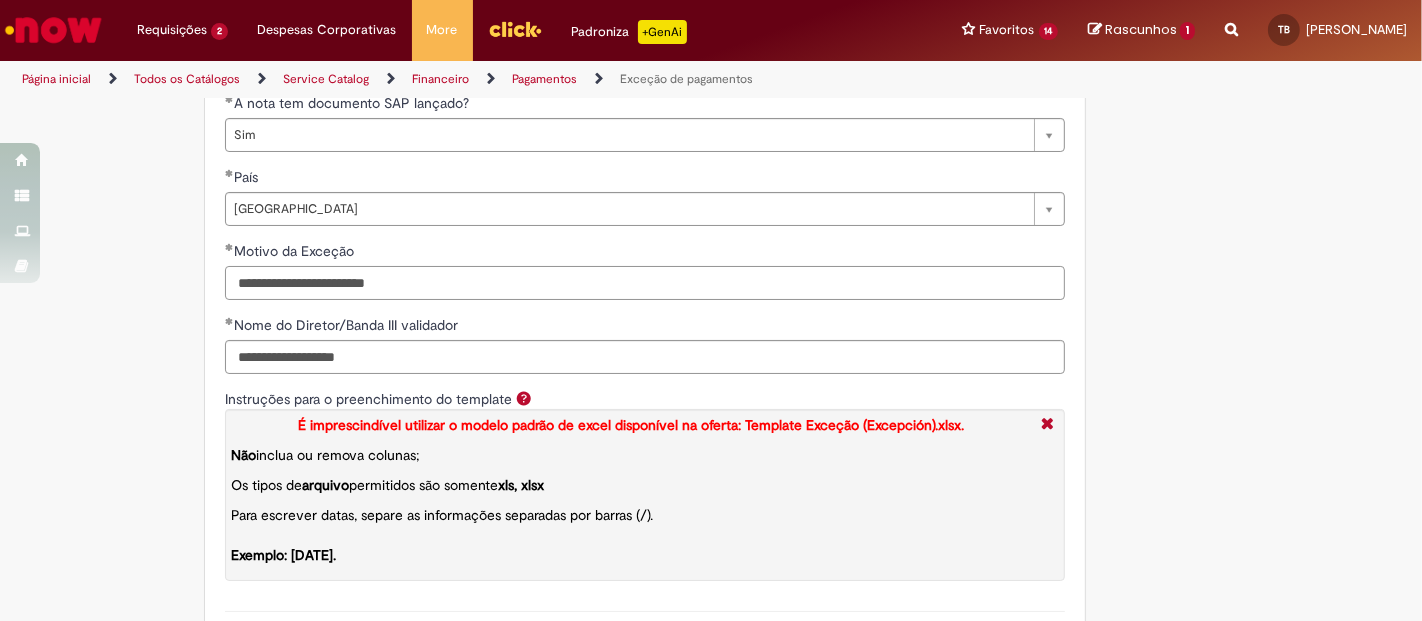 drag, startPoint x: 421, startPoint y: 298, endPoint x: 109, endPoint y: 313, distance: 312.36038 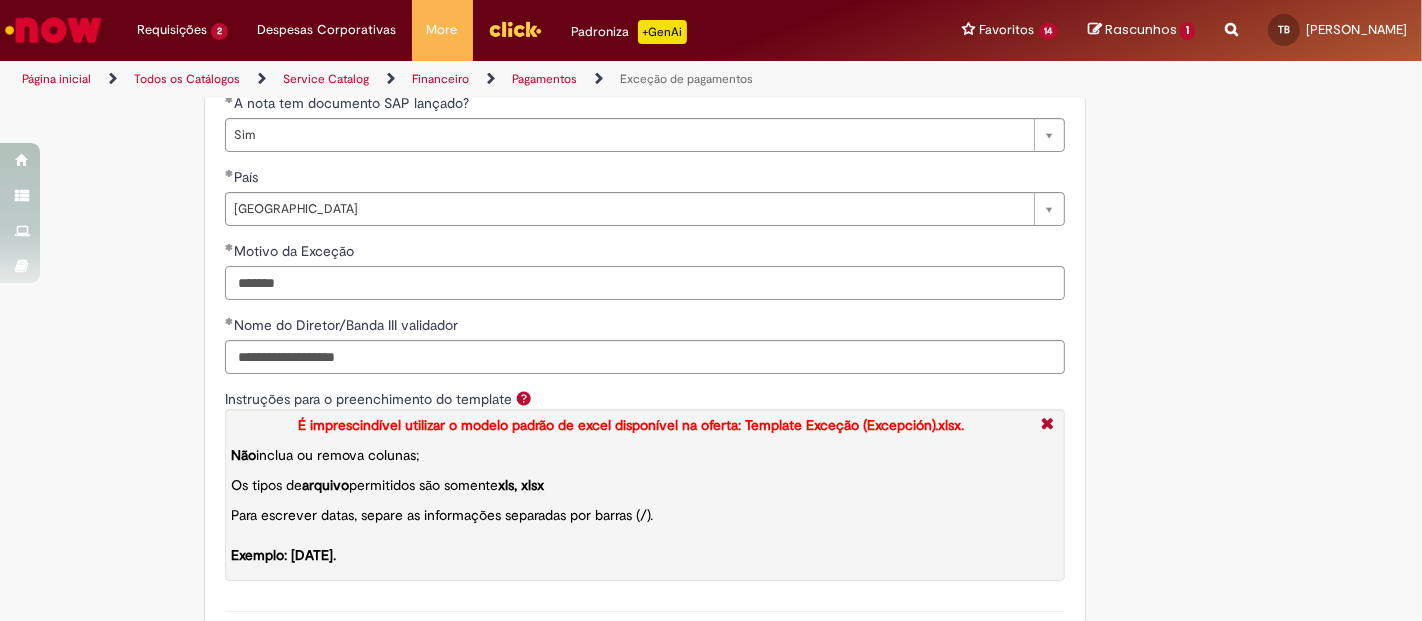 type on "********" 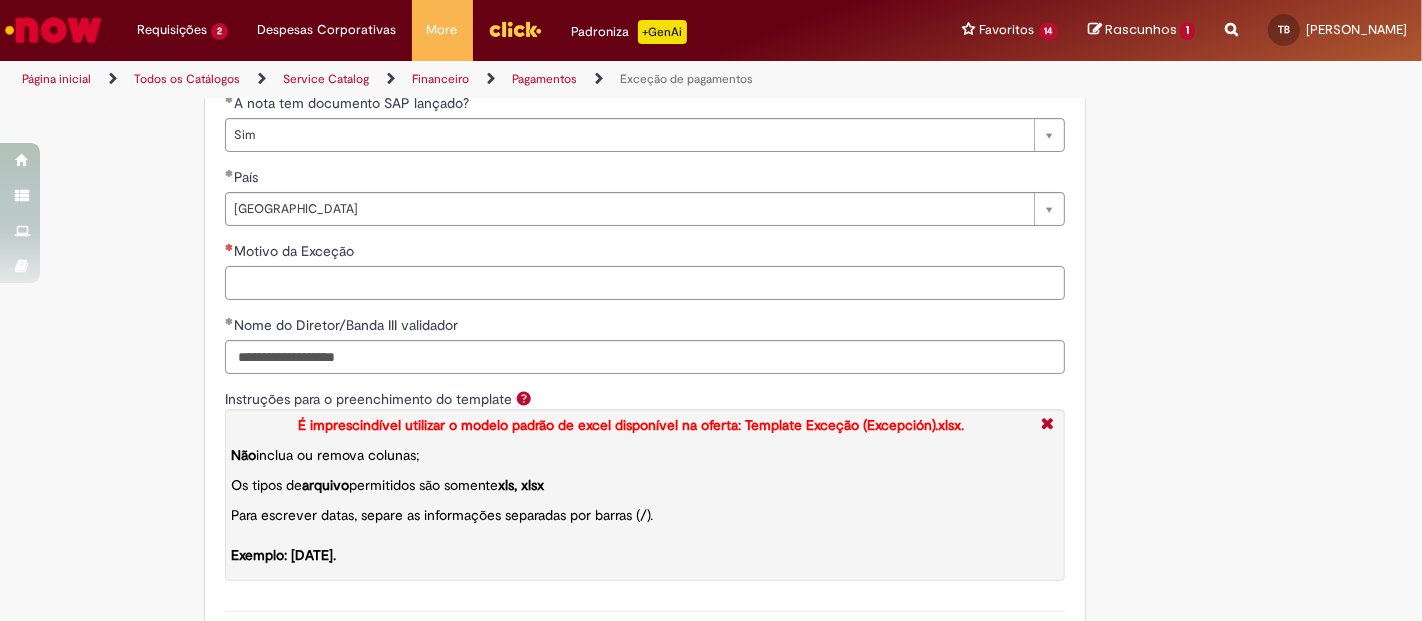 type on "*" 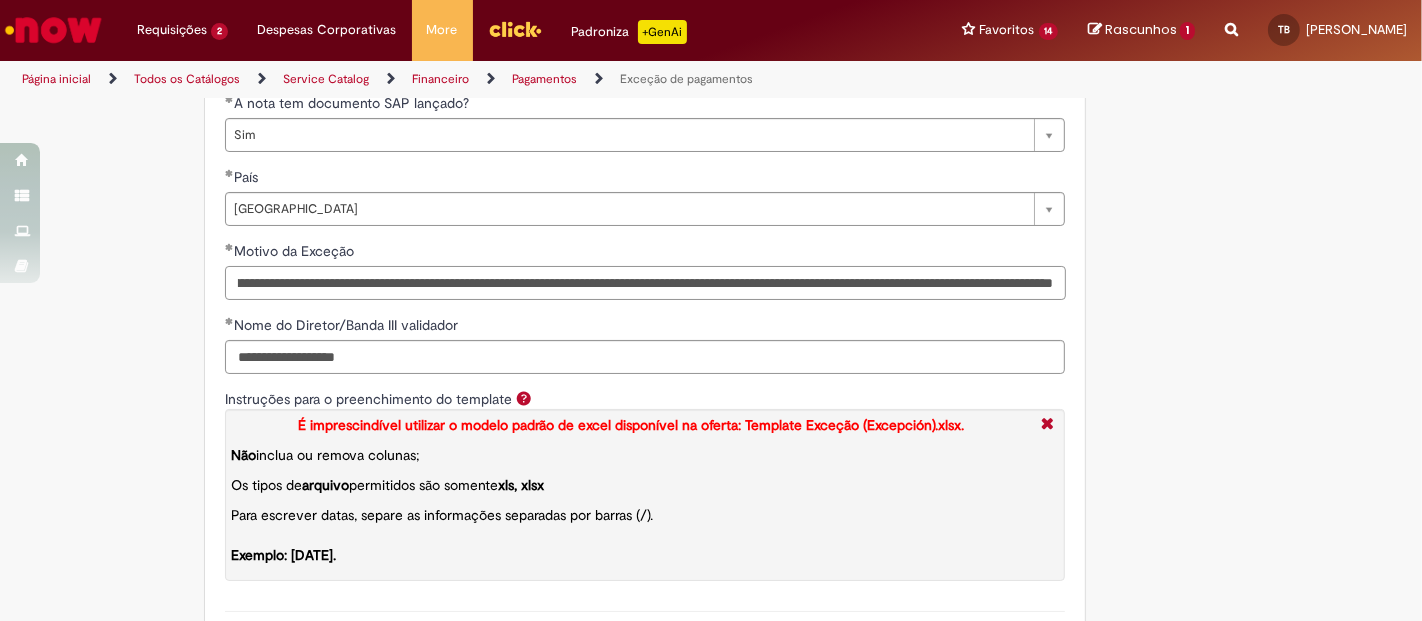 scroll, scrollTop: 0, scrollLeft: 1005, axis: horizontal 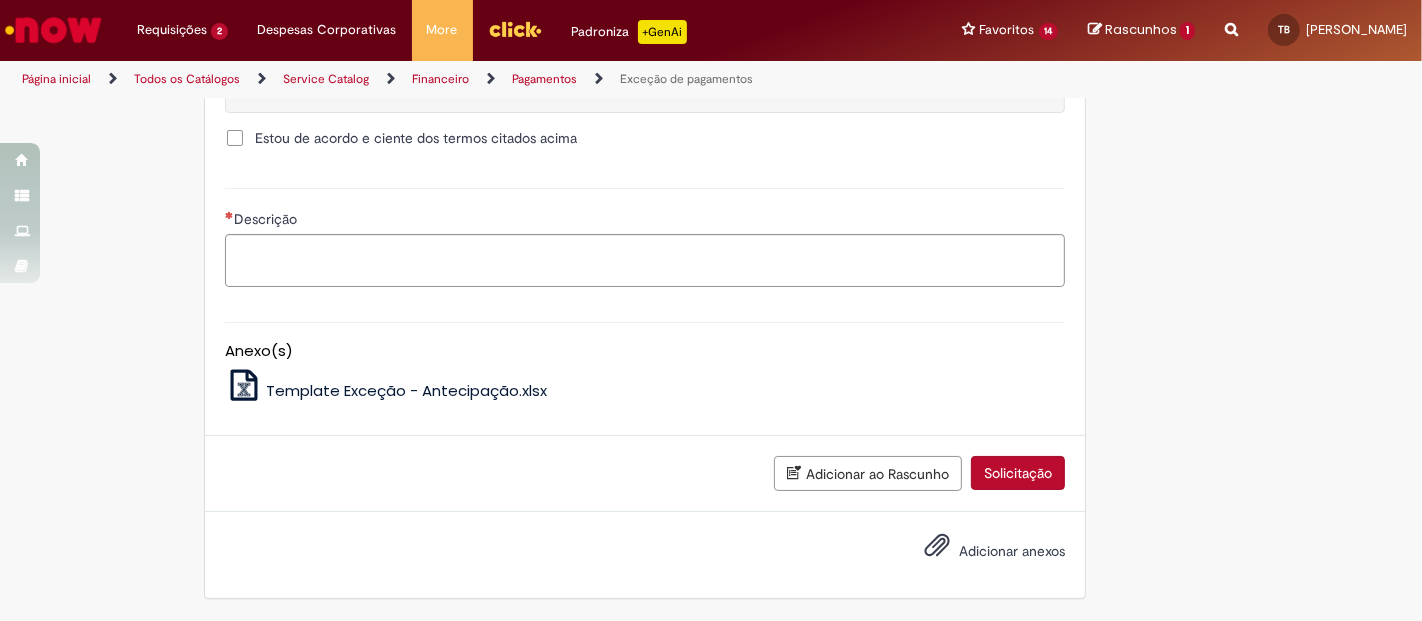 type on "**********" 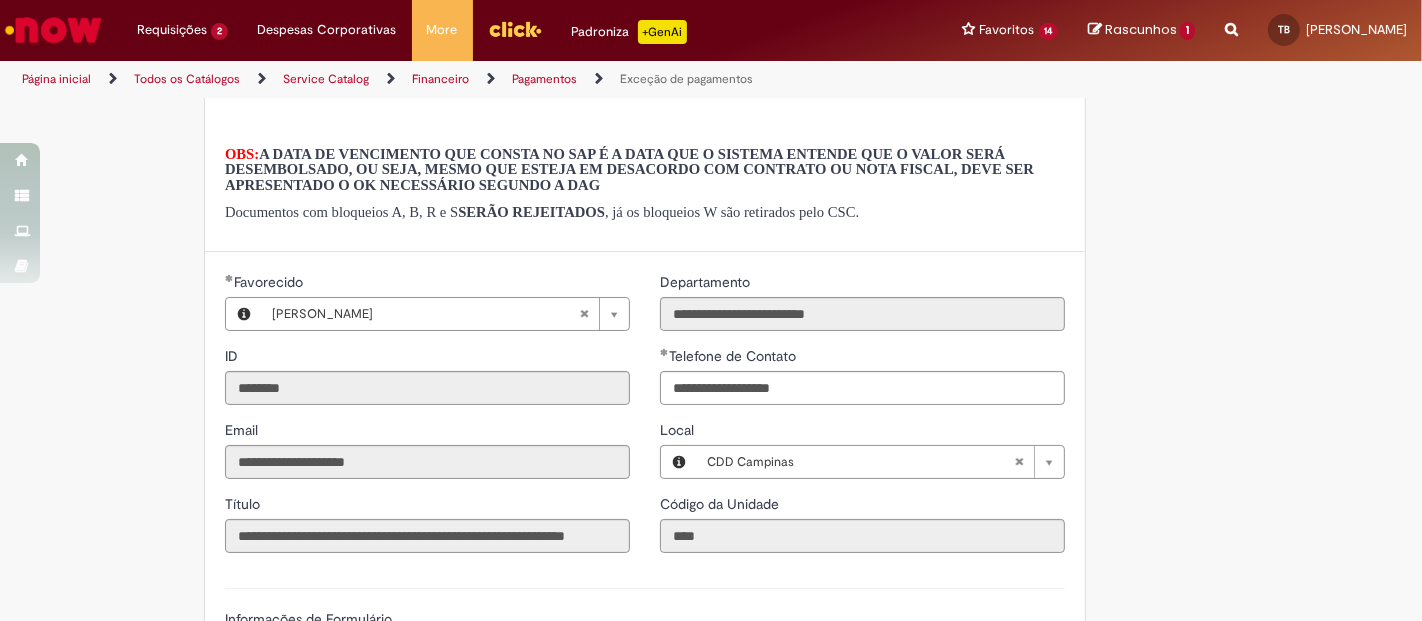 scroll, scrollTop: 988, scrollLeft: 0, axis: vertical 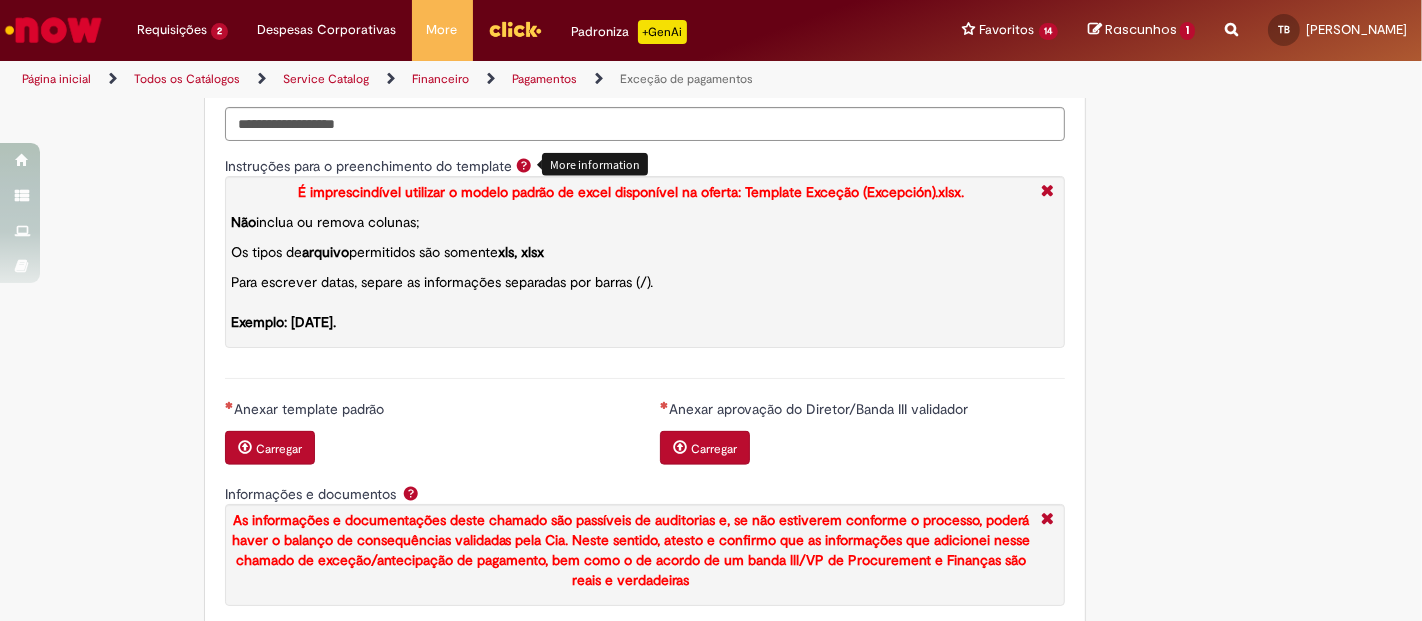 click at bounding box center [524, 165] 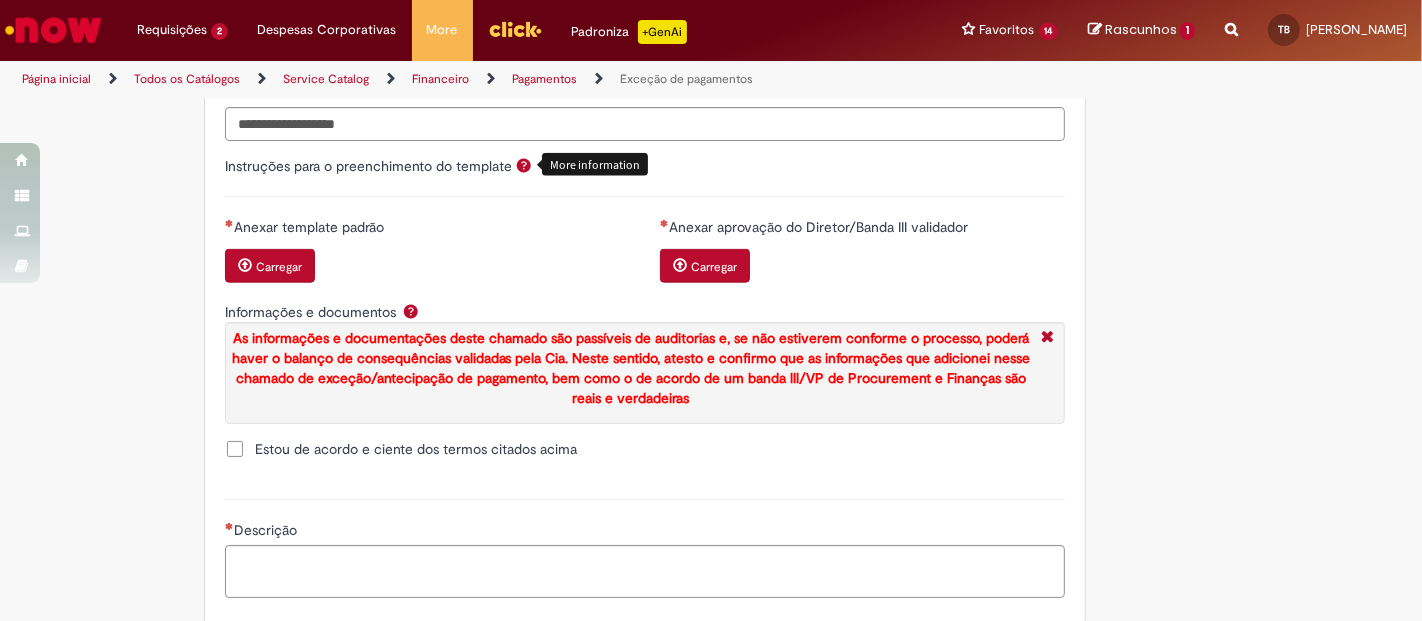click at bounding box center (524, 165) 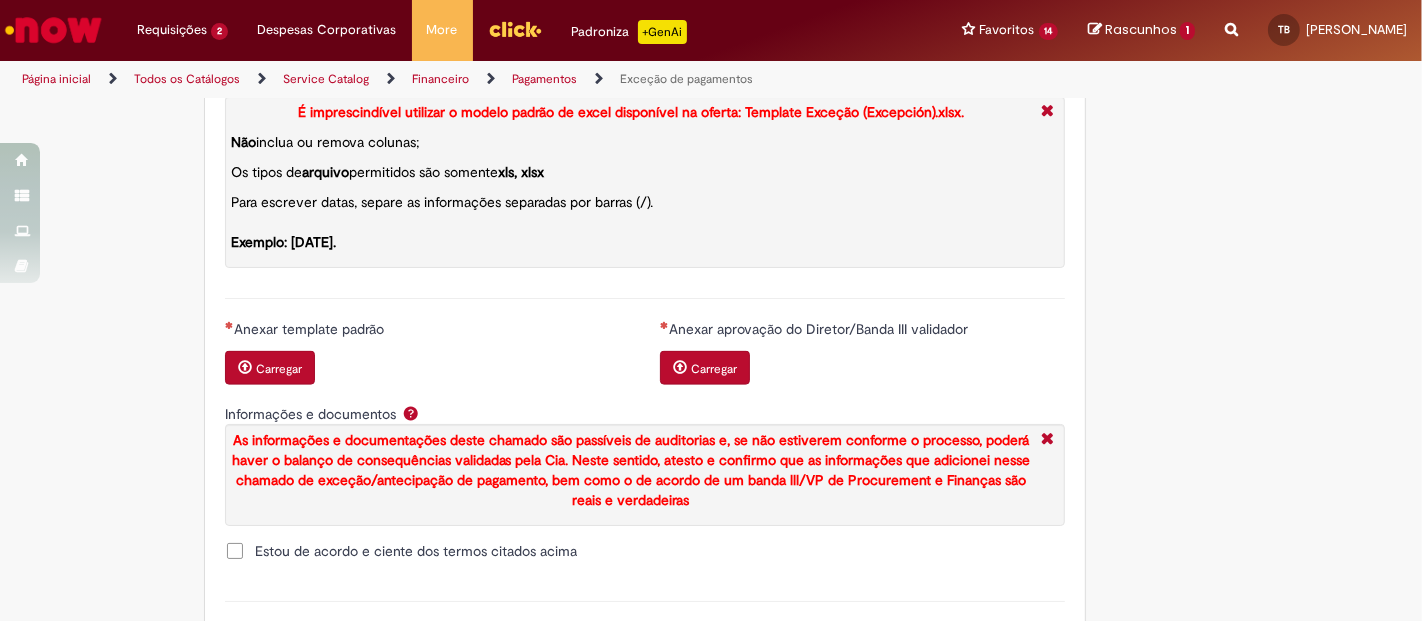 scroll, scrollTop: 2240, scrollLeft: 0, axis: vertical 